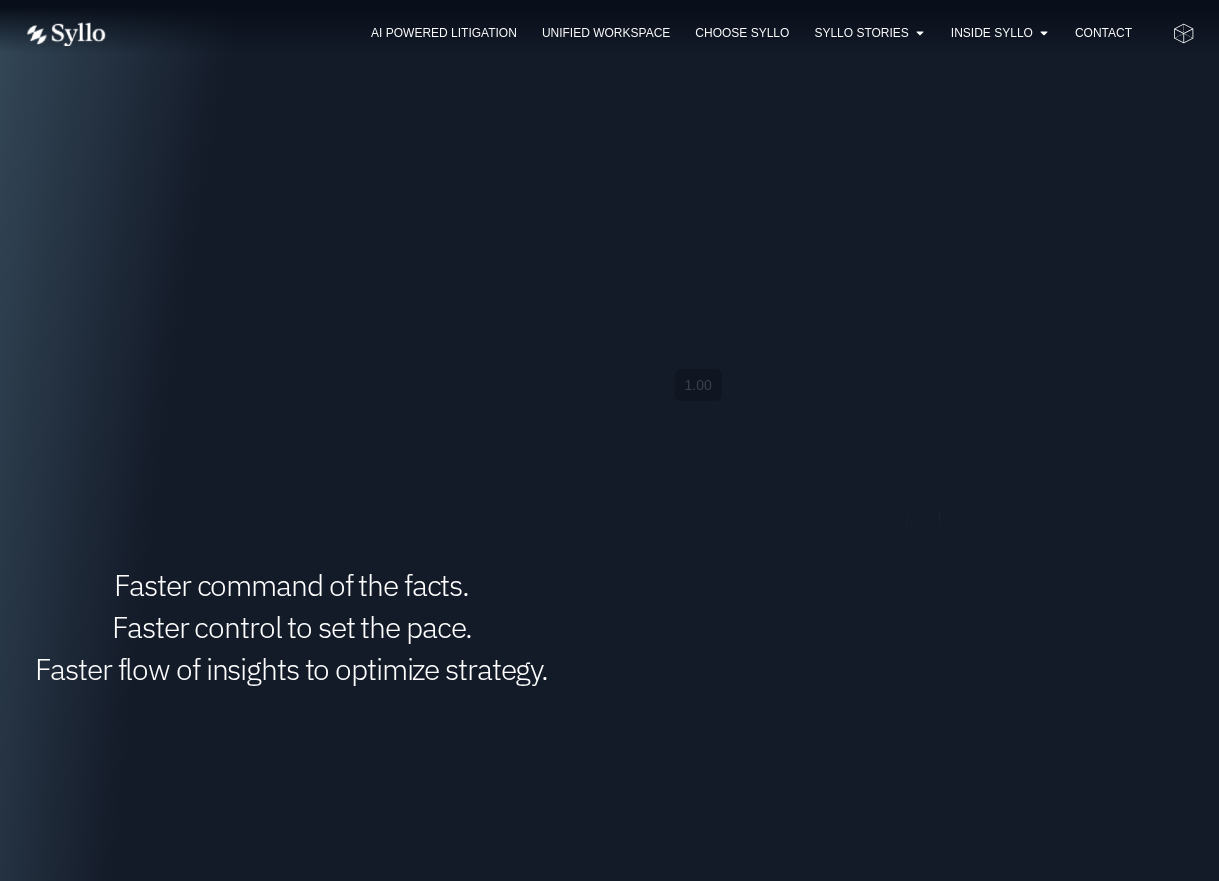 scroll, scrollTop: 1149, scrollLeft: 0, axis: vertical 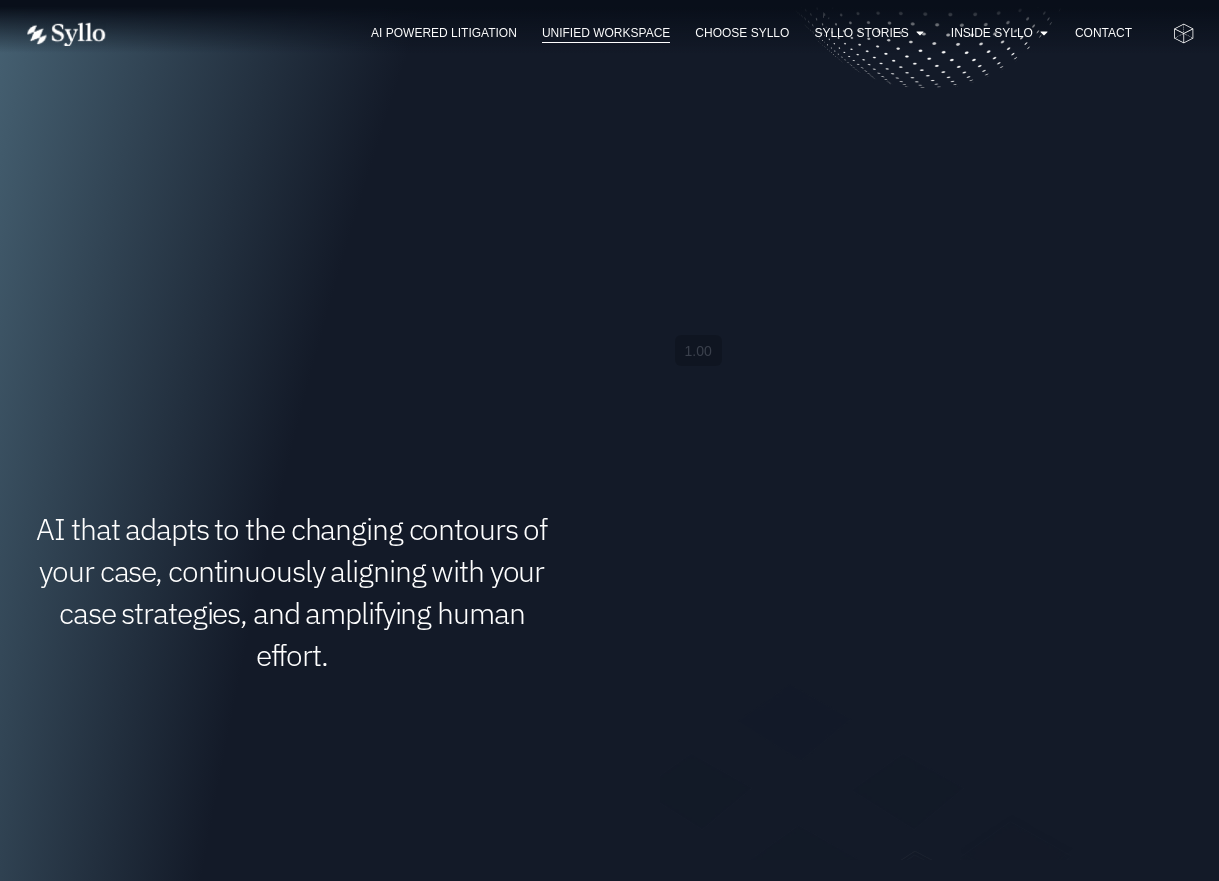 click on "Unified Workspace" at bounding box center (606, 33) 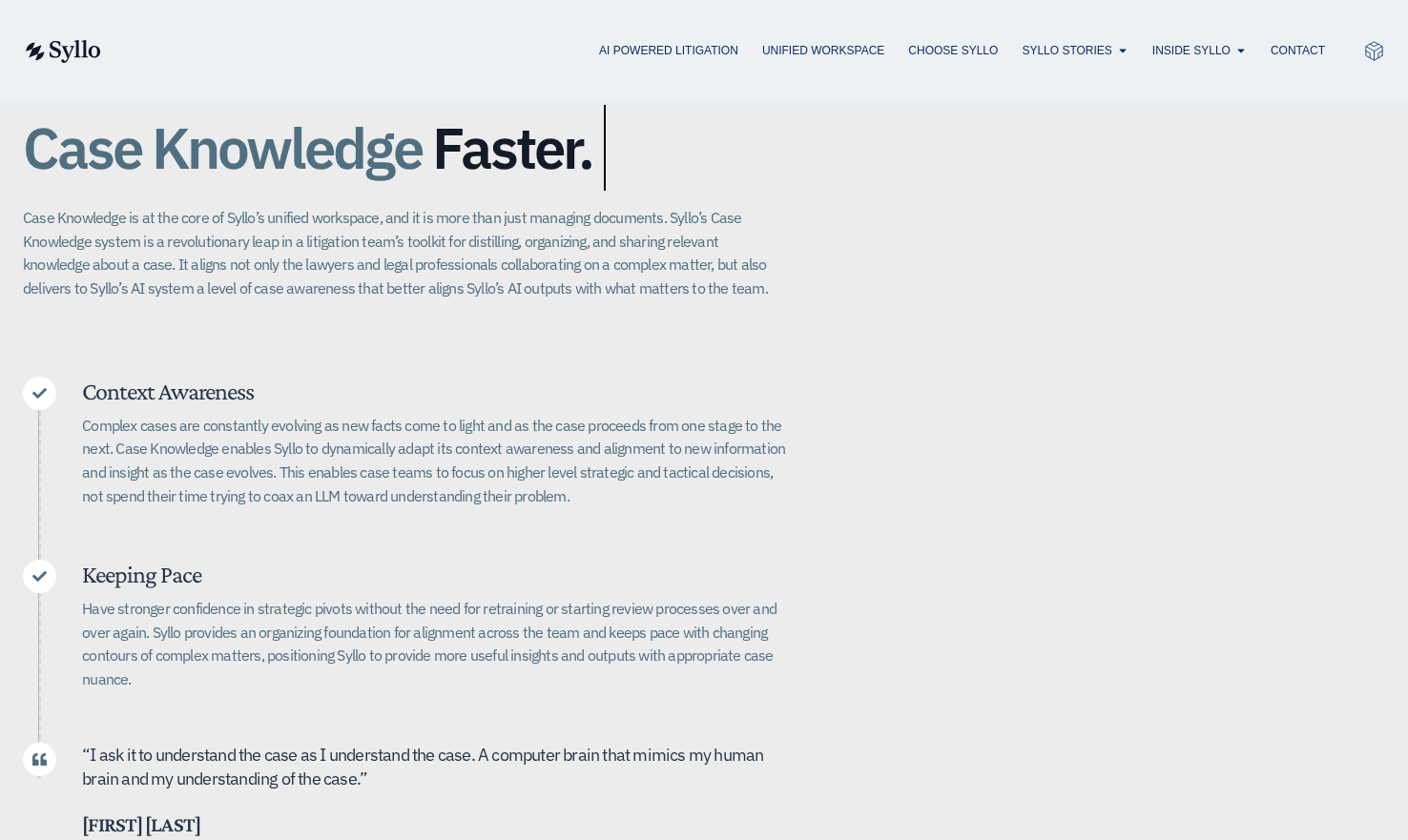 scroll, scrollTop: 0, scrollLeft: 0, axis: both 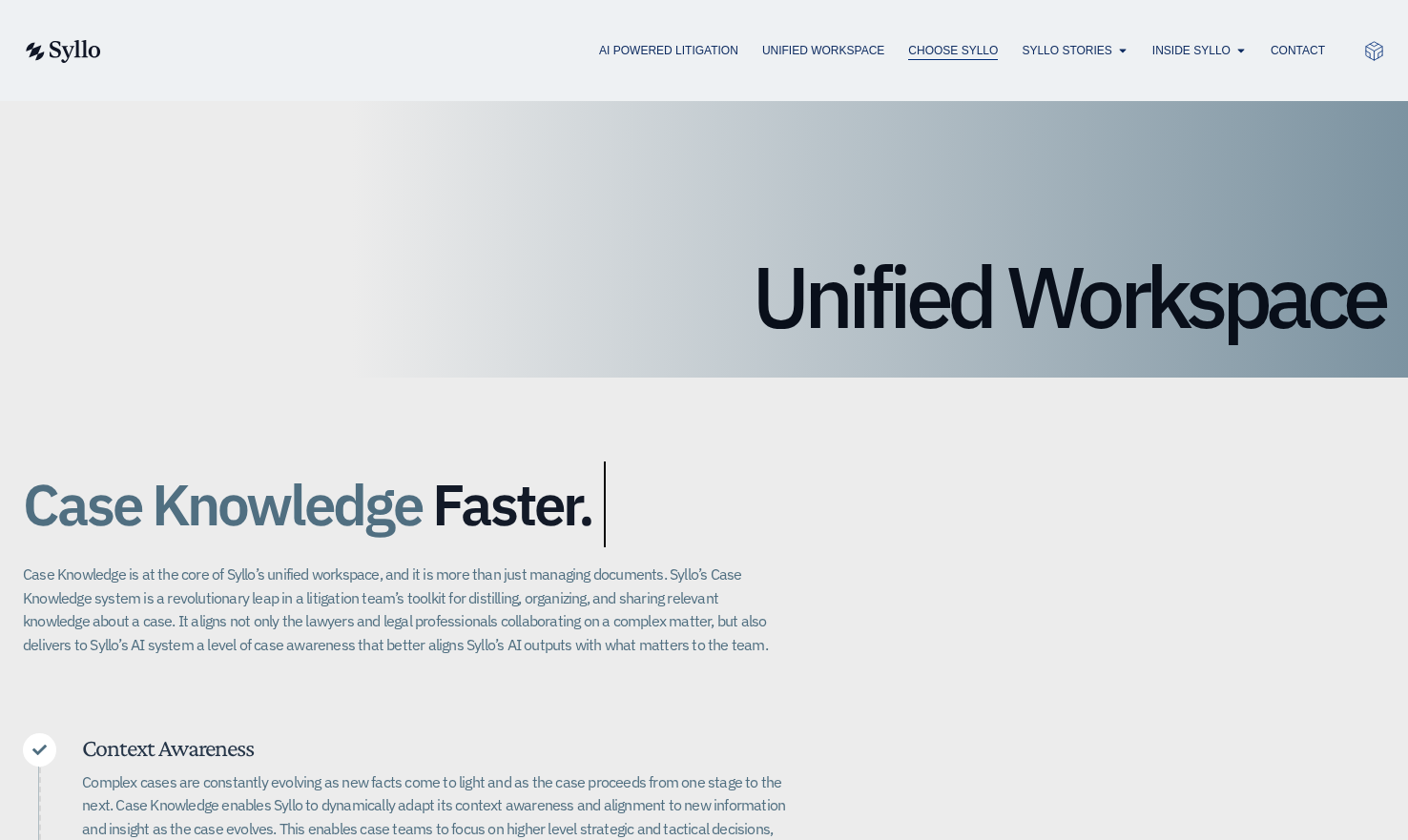 click on "Choose Syllo" at bounding box center (953, 51) 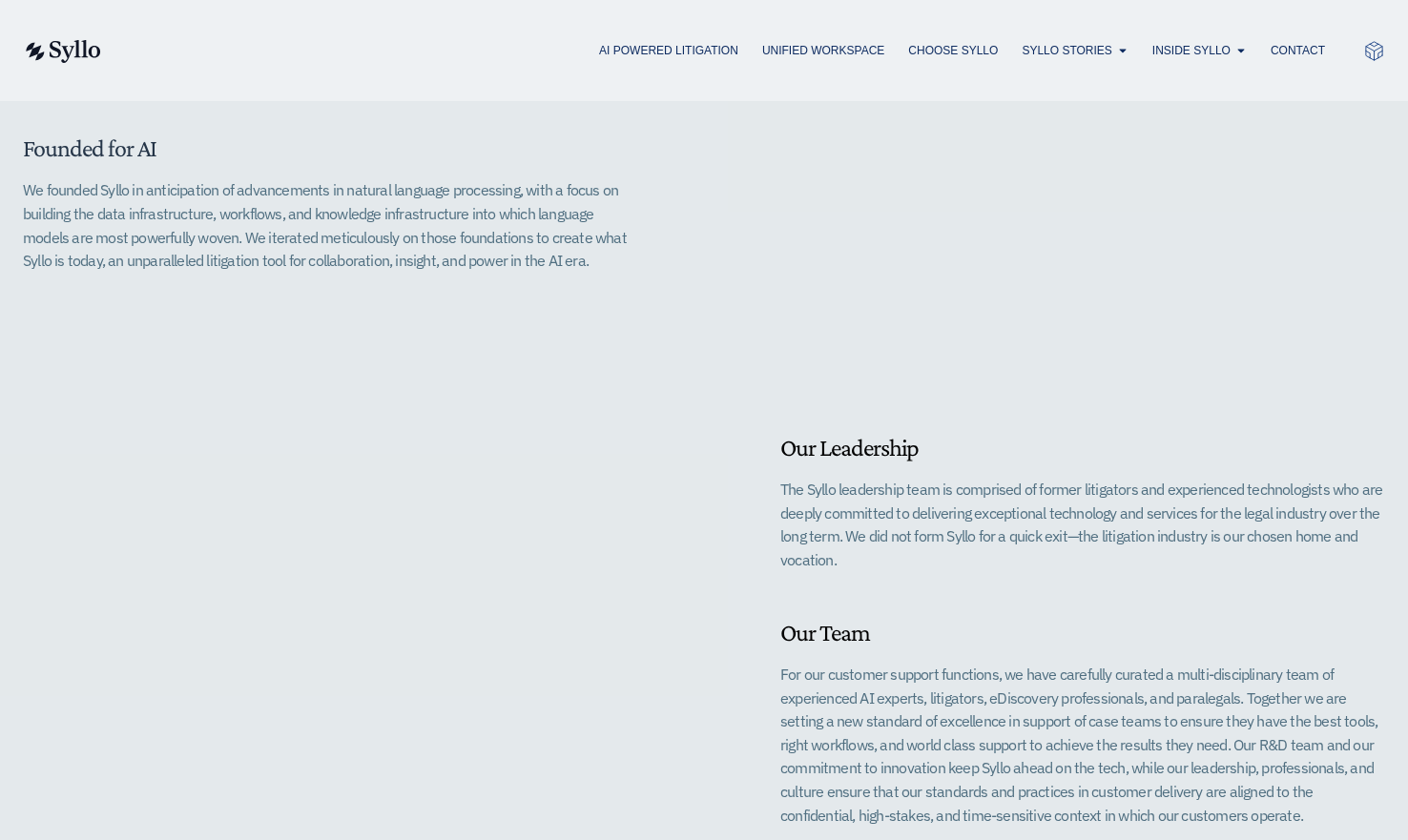 scroll, scrollTop: 0, scrollLeft: 0, axis: both 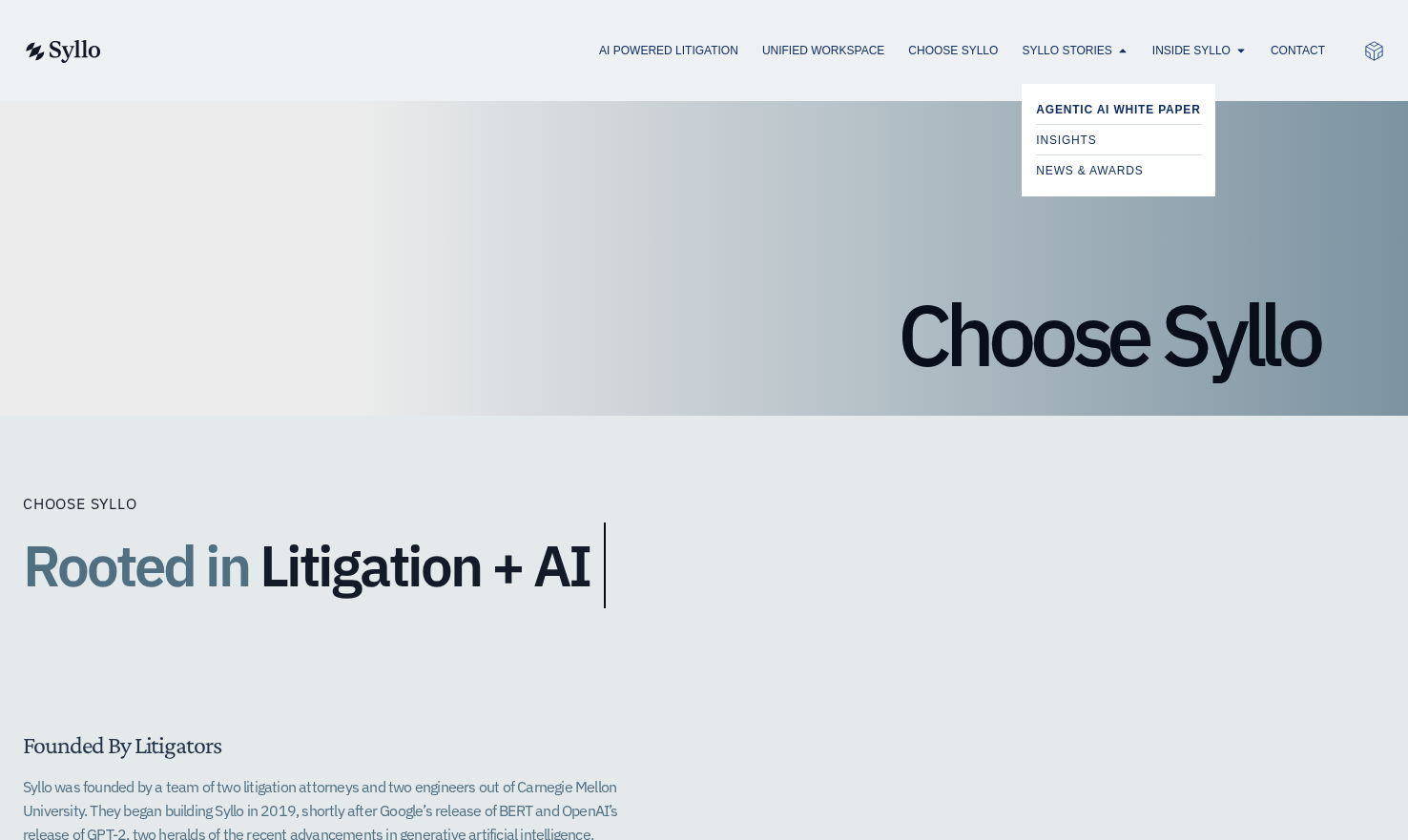 click on "Agentic AI White Paper" at bounding box center (1118, 110) 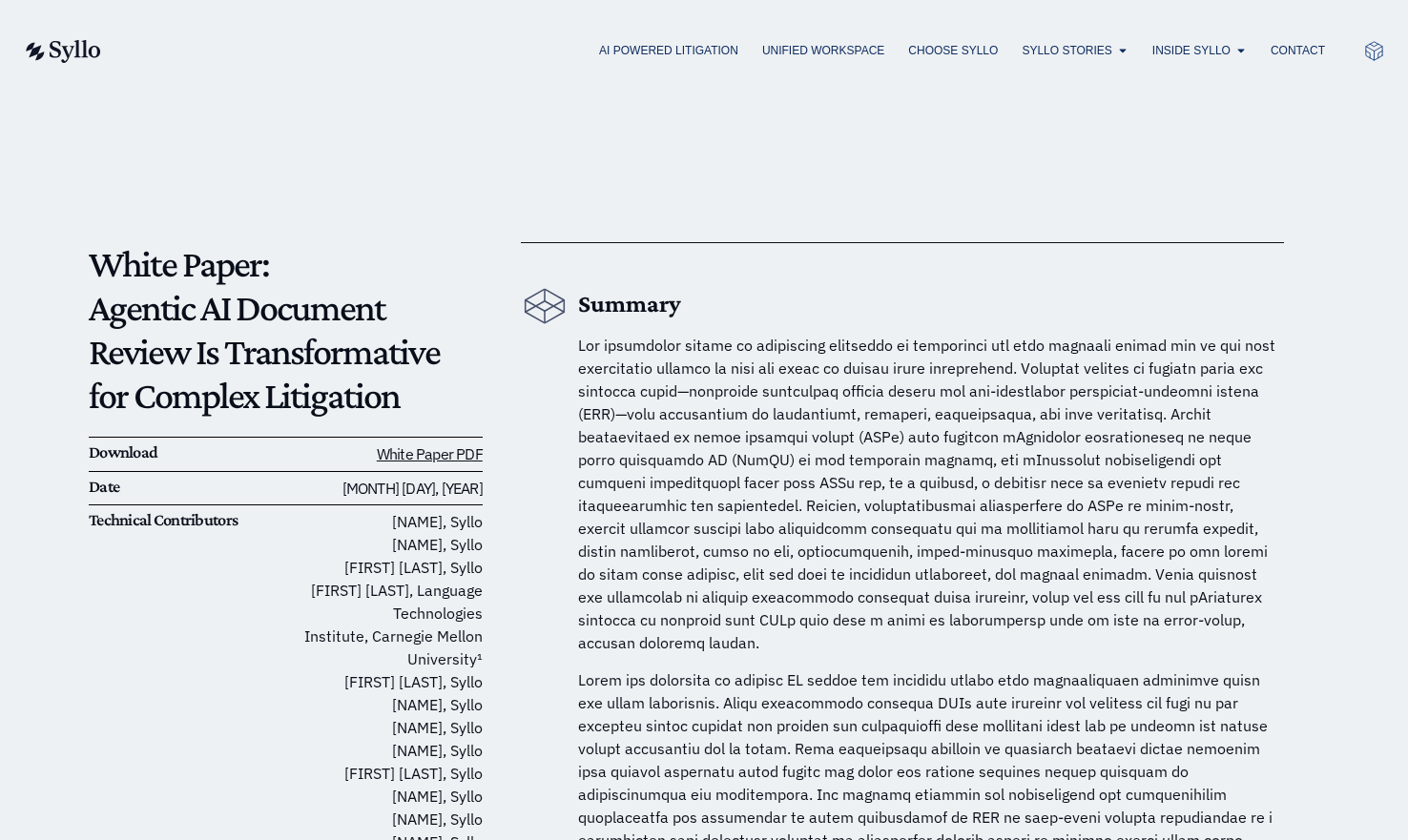 scroll, scrollTop: 4, scrollLeft: 0, axis: vertical 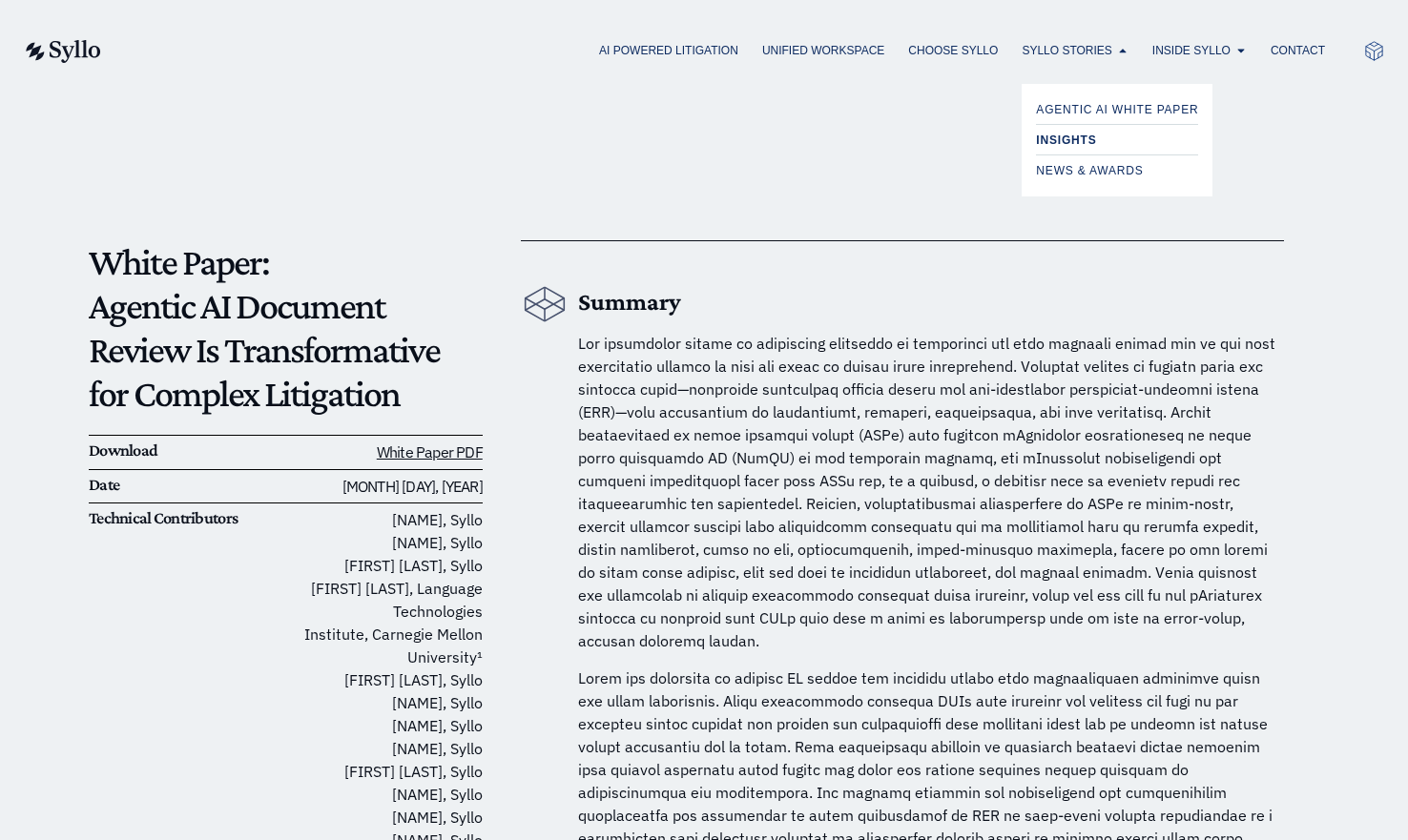 click on "Insights" at bounding box center [1066, 140] 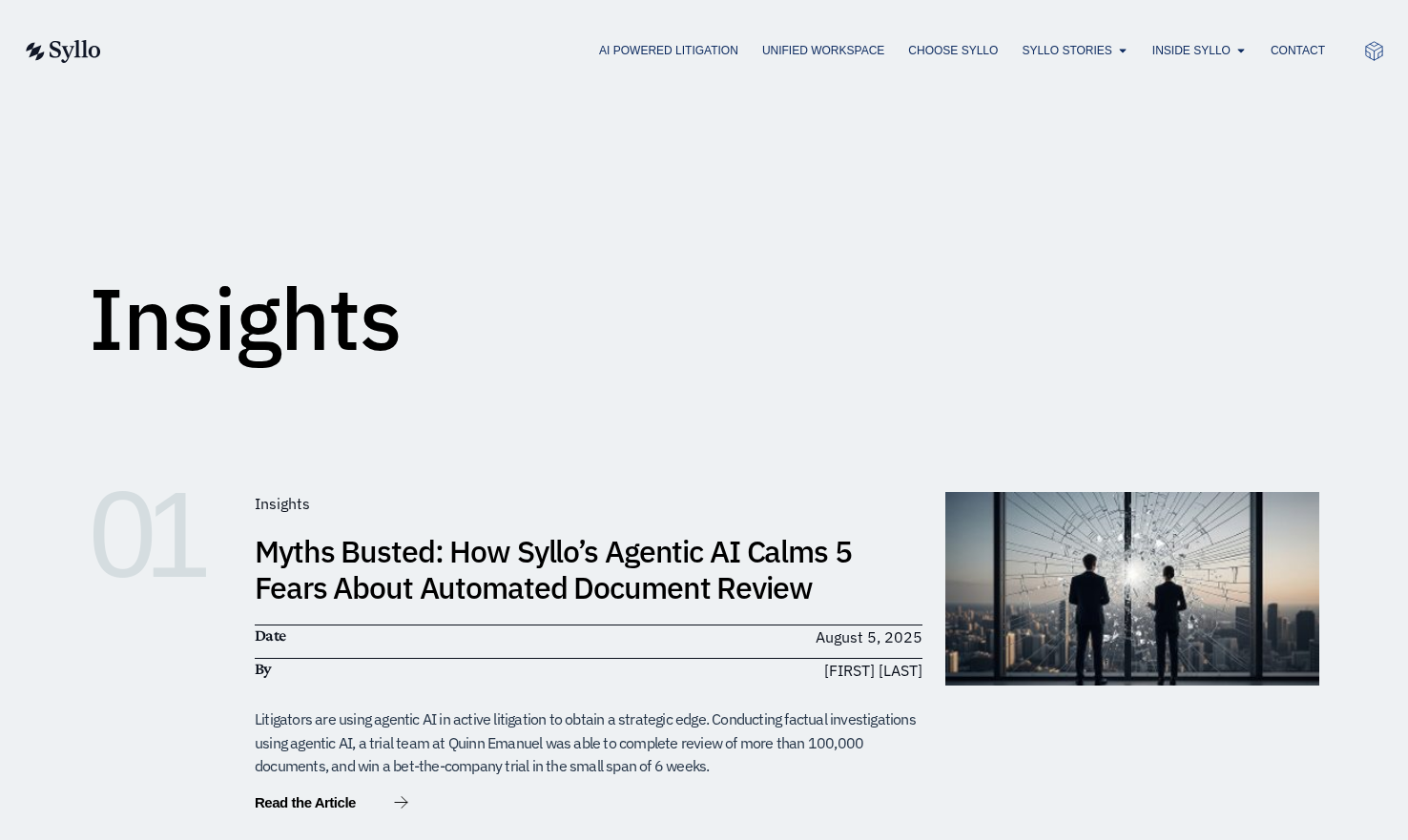 scroll, scrollTop: 0, scrollLeft: 0, axis: both 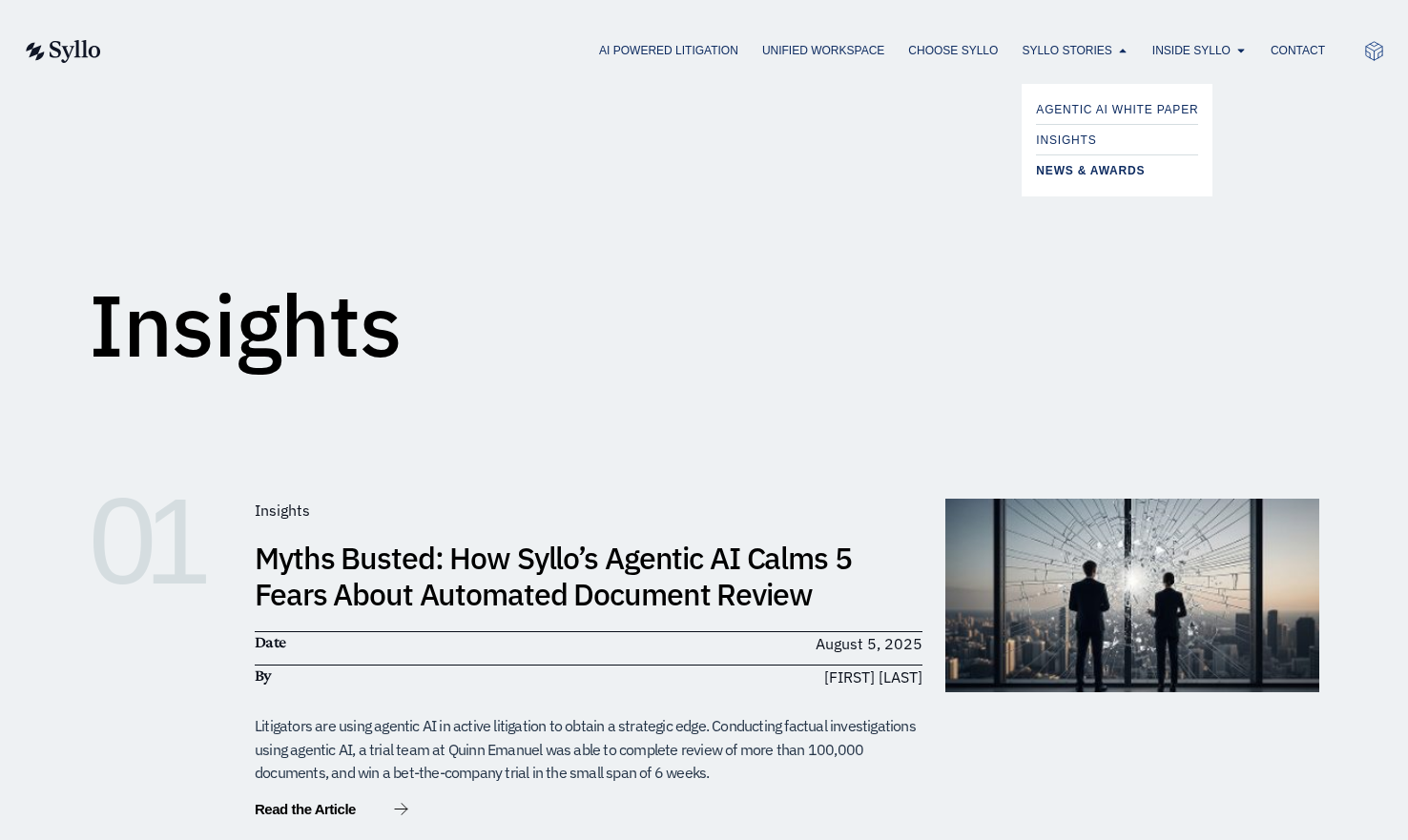 click on "News & Awards" at bounding box center [1090, 171] 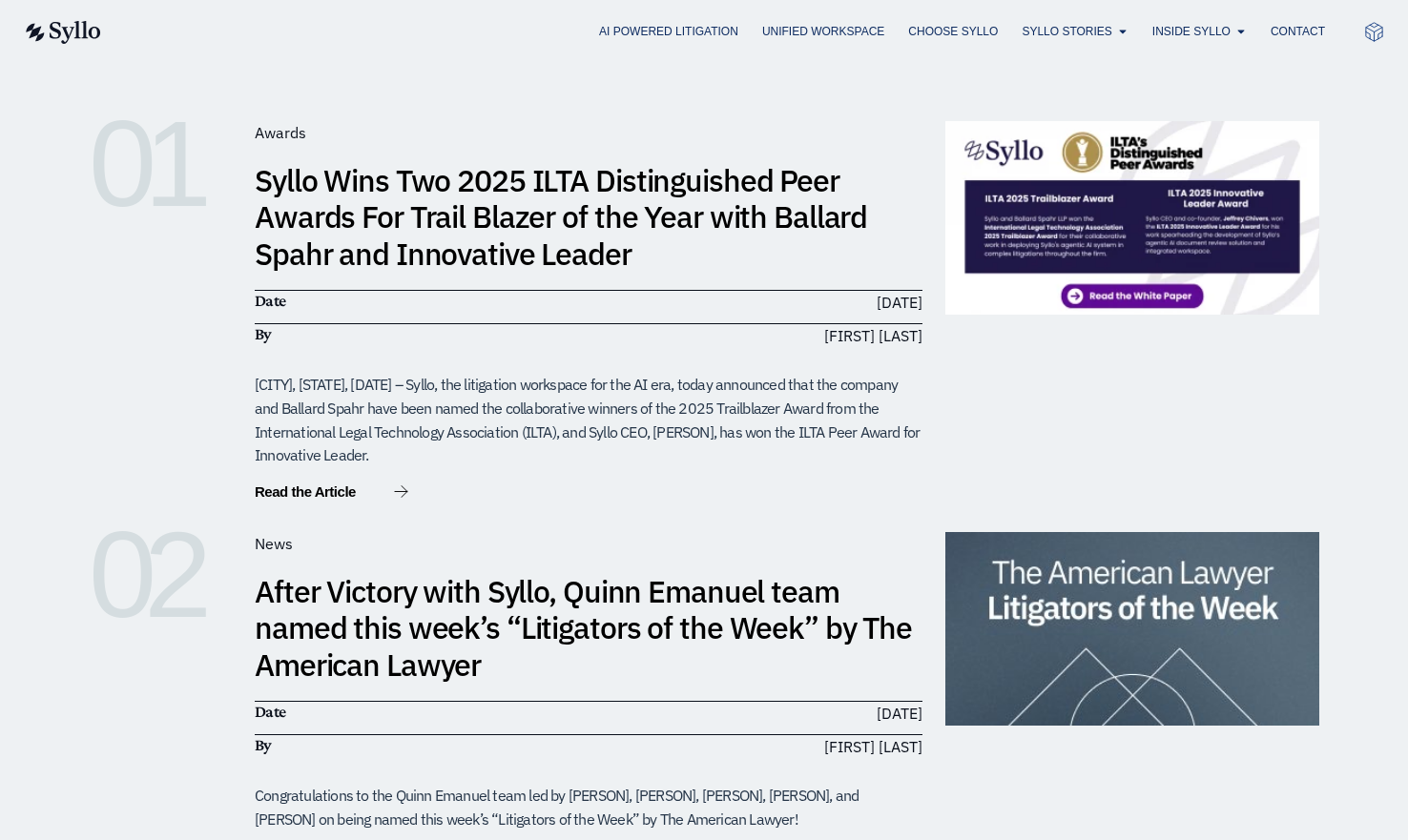 scroll, scrollTop: 88, scrollLeft: 0, axis: vertical 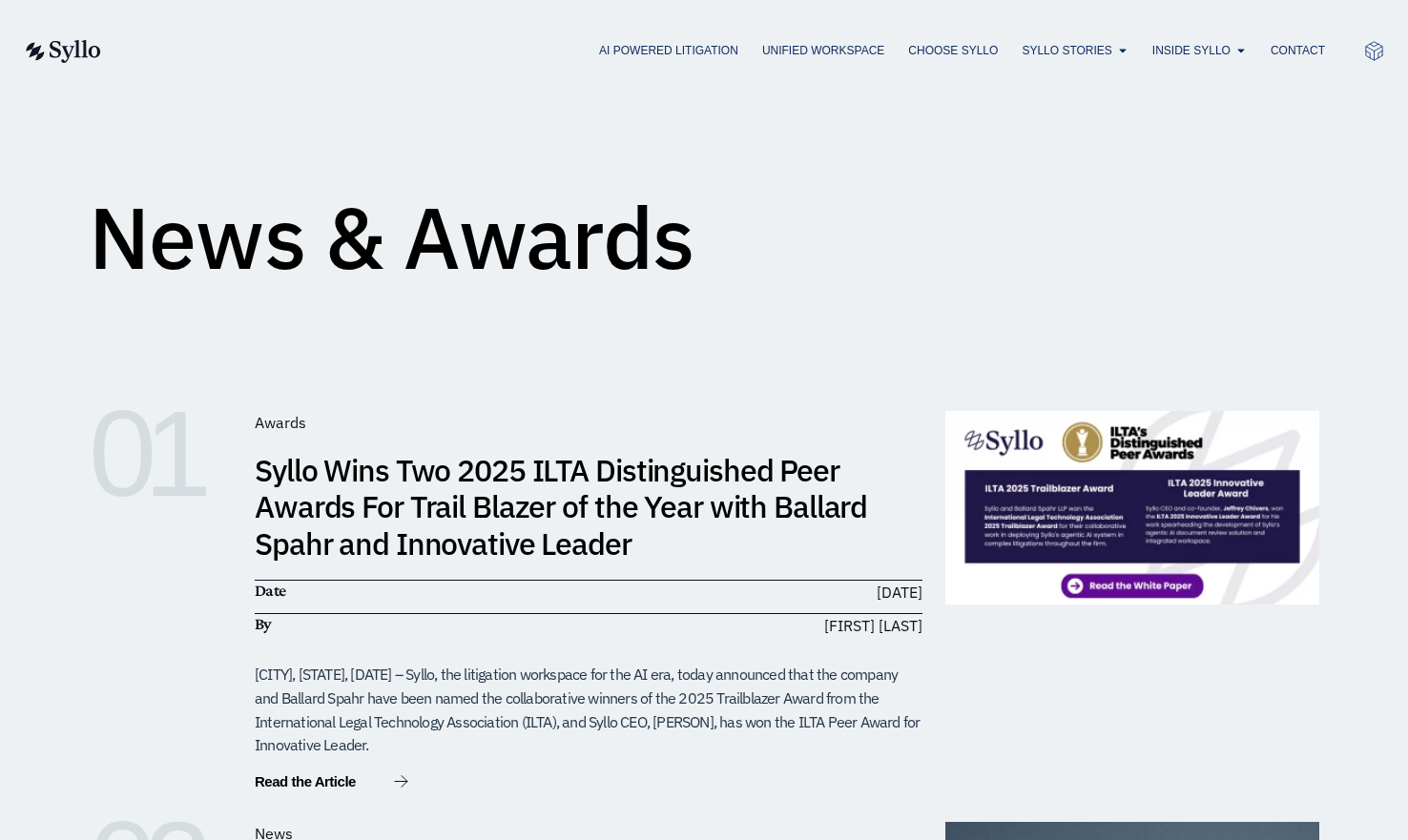 click 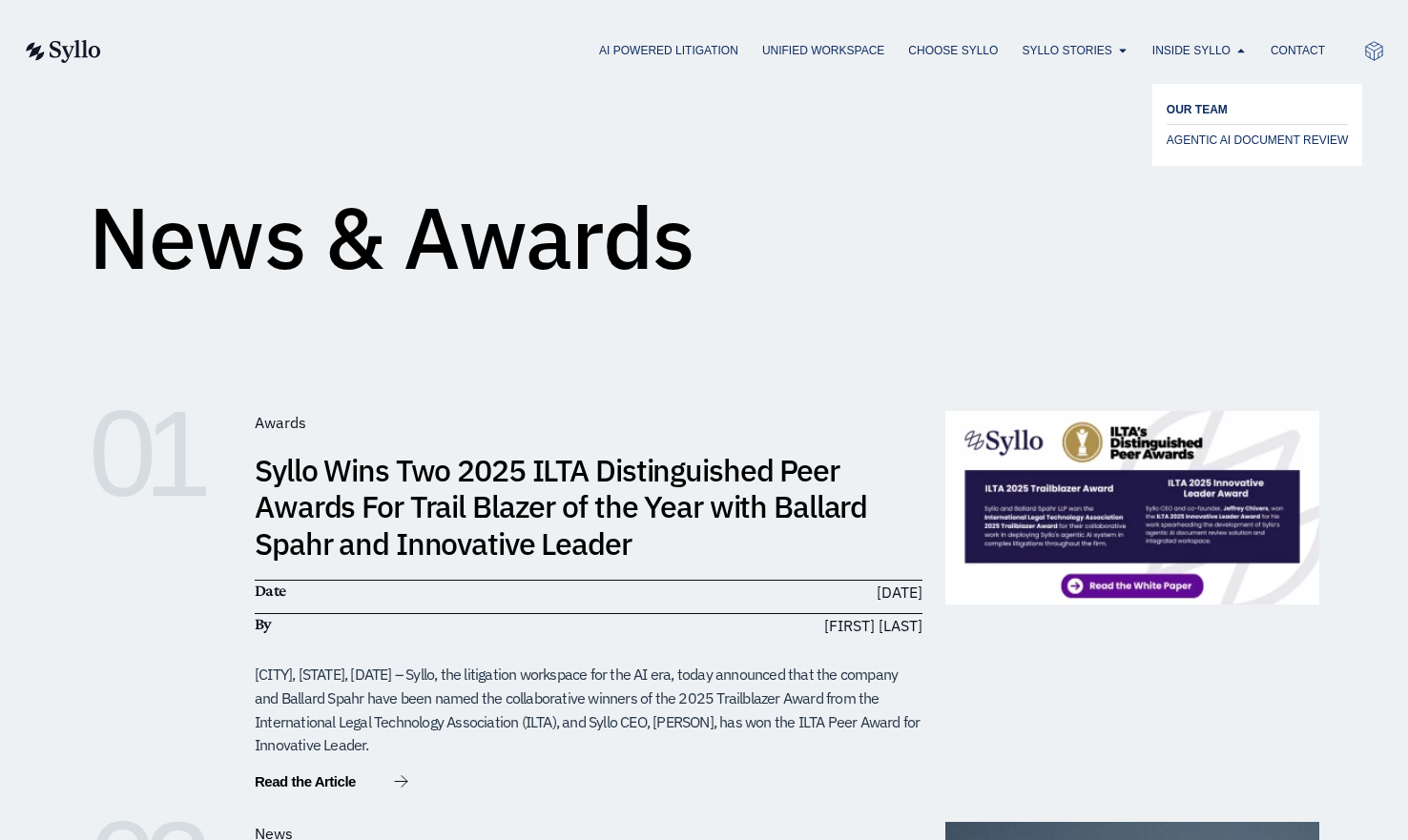 click on "OUR TEAM" at bounding box center [1197, 110] 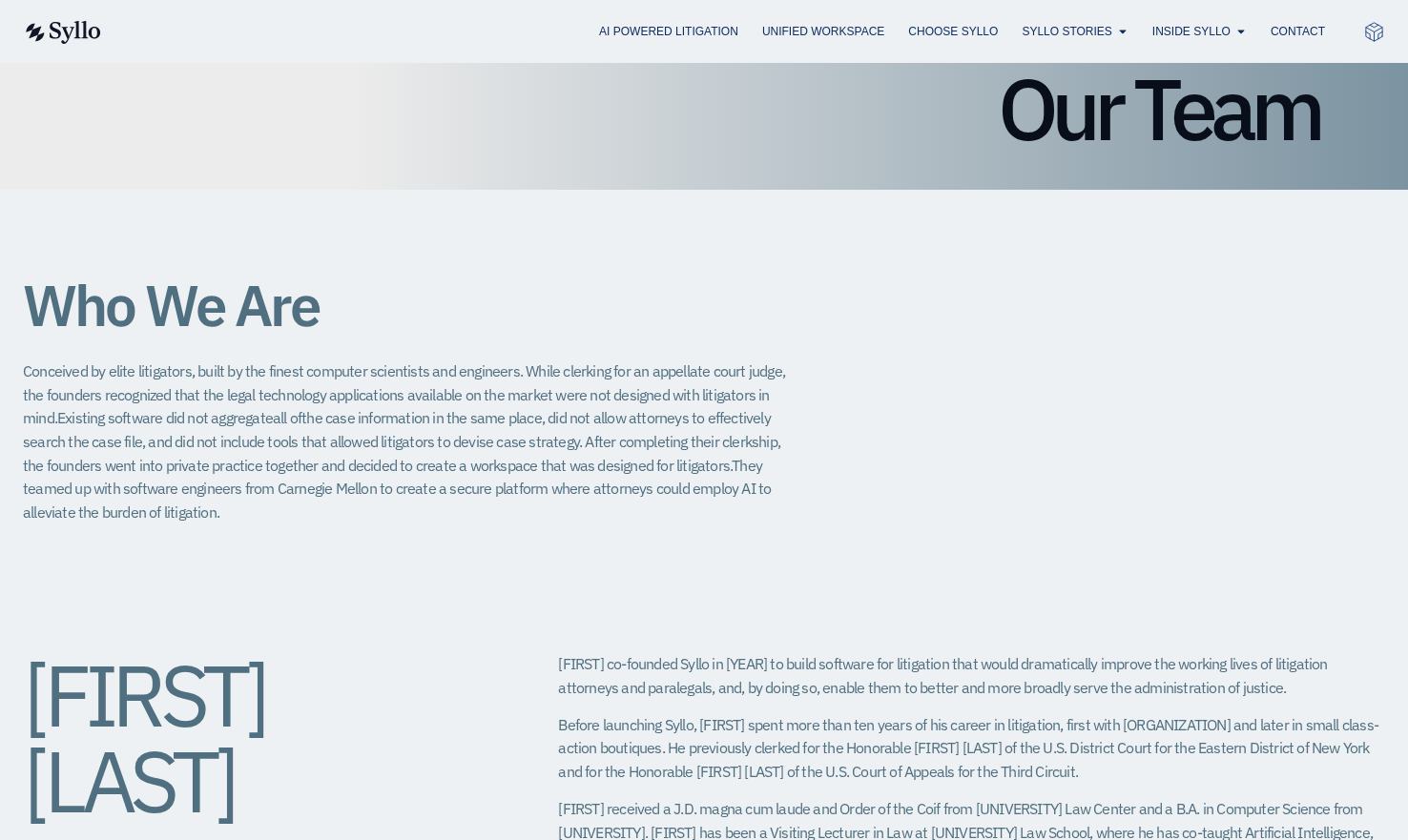 scroll, scrollTop: 0, scrollLeft: 0, axis: both 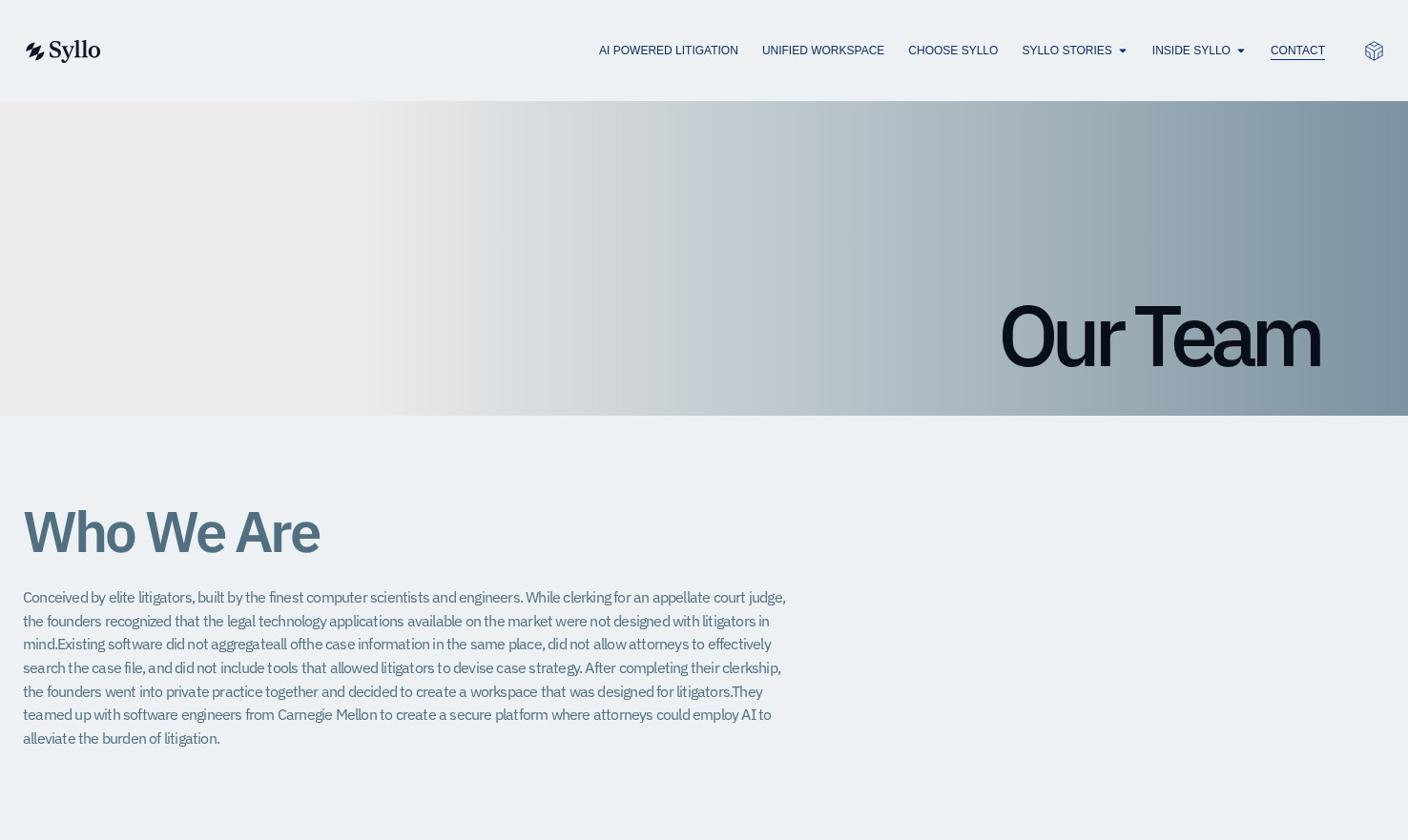click on "Contact" at bounding box center (1297, 51) 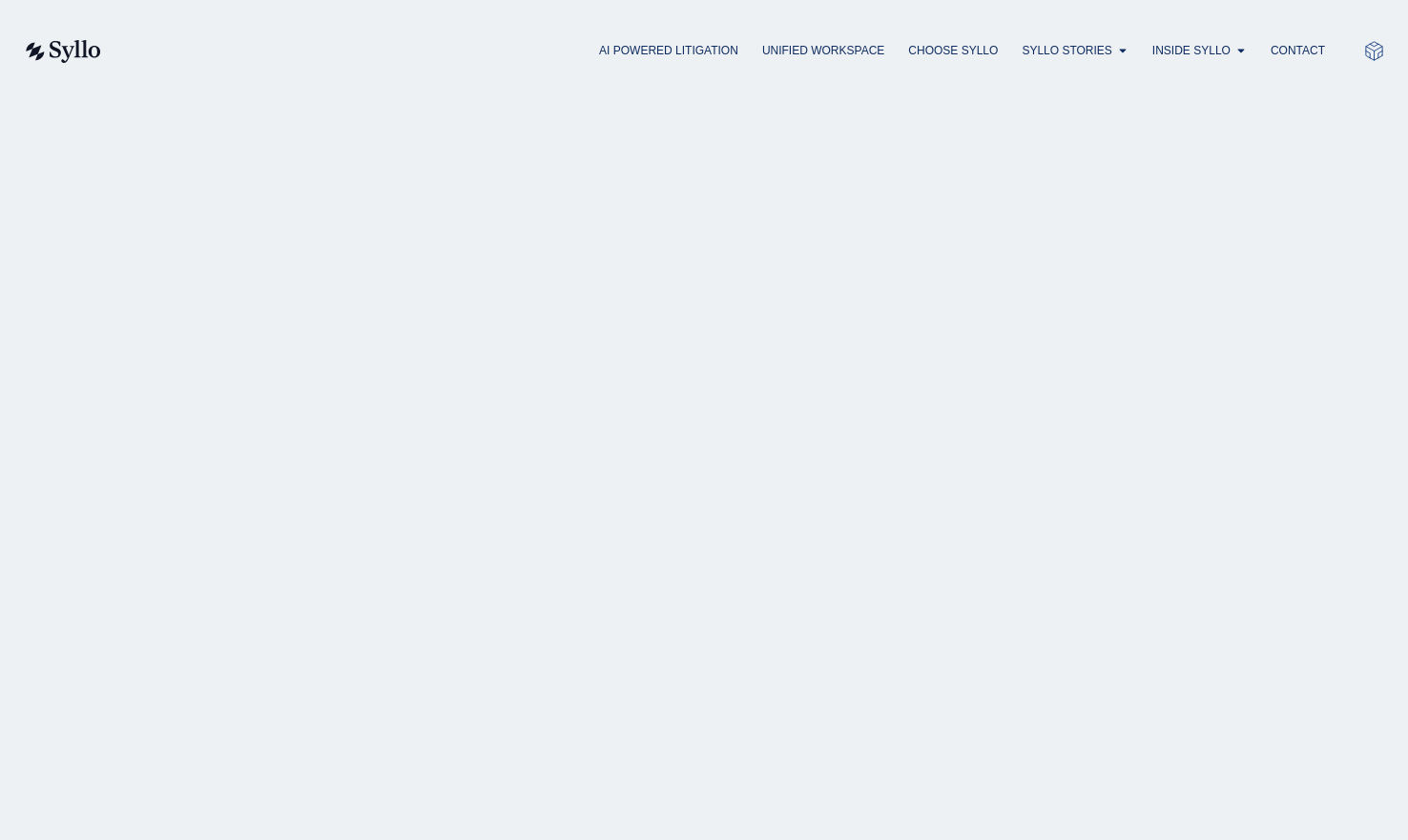 scroll, scrollTop: 0, scrollLeft: 0, axis: both 